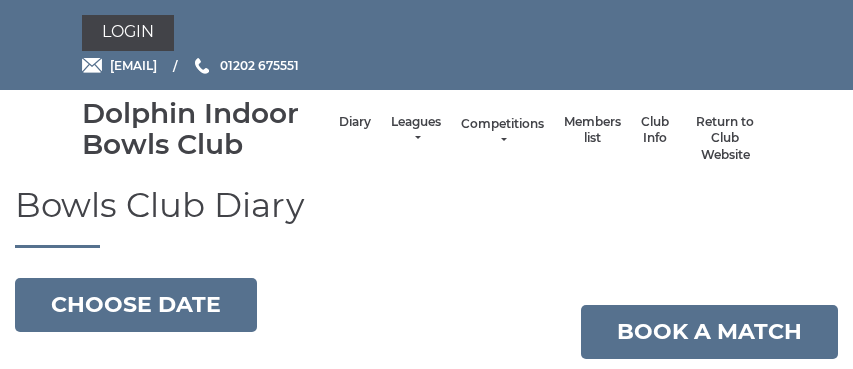 scroll, scrollTop: 0, scrollLeft: 0, axis: both 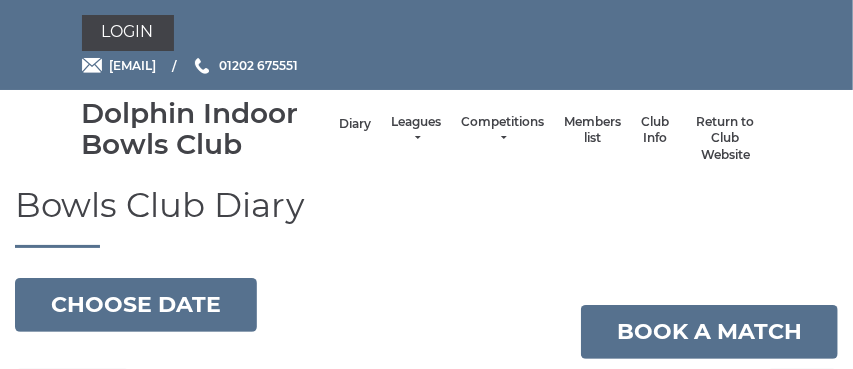 click on "Diary" at bounding box center [355, 124] 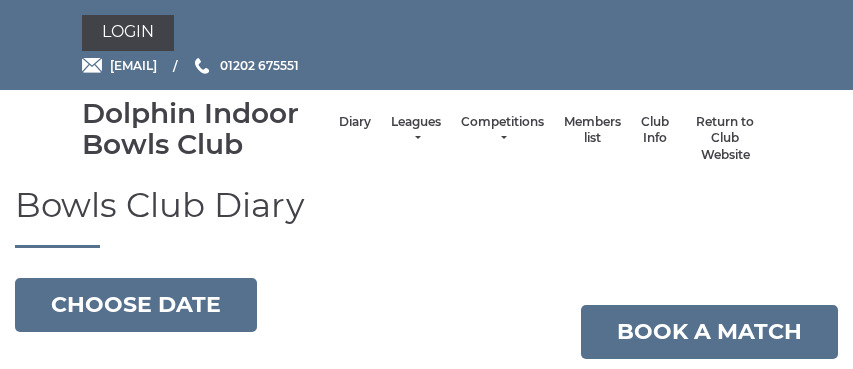 scroll, scrollTop: 0, scrollLeft: 0, axis: both 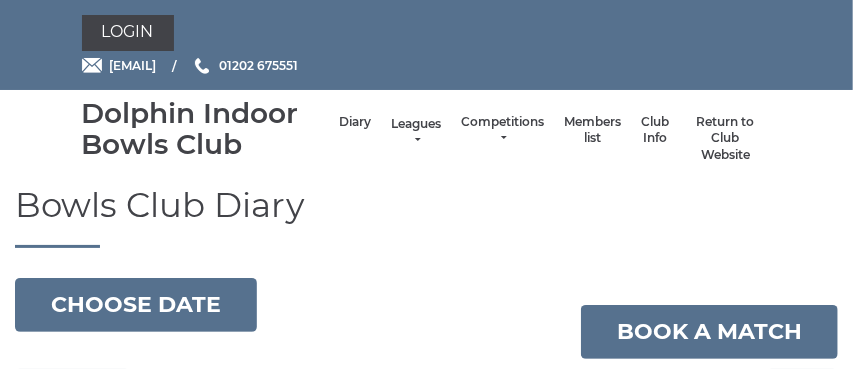 click on "Leagues" at bounding box center [416, 132] 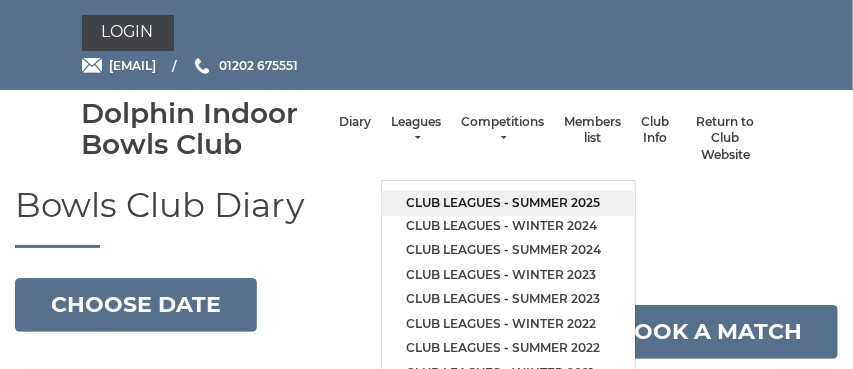 click on "Club leagues - Summer 2025" at bounding box center [508, 203] 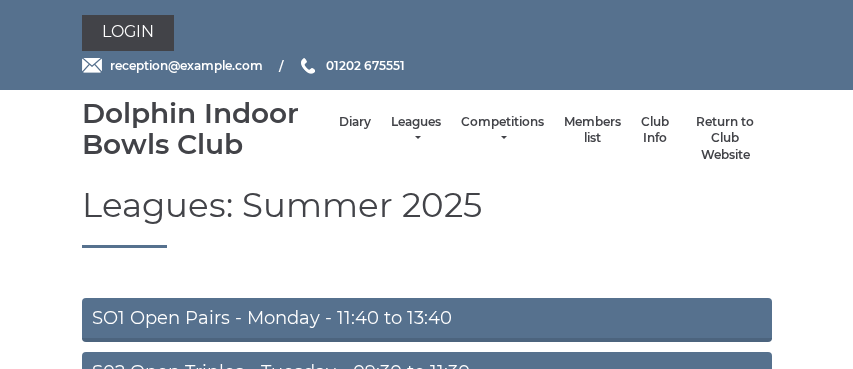 scroll, scrollTop: 0, scrollLeft: 0, axis: both 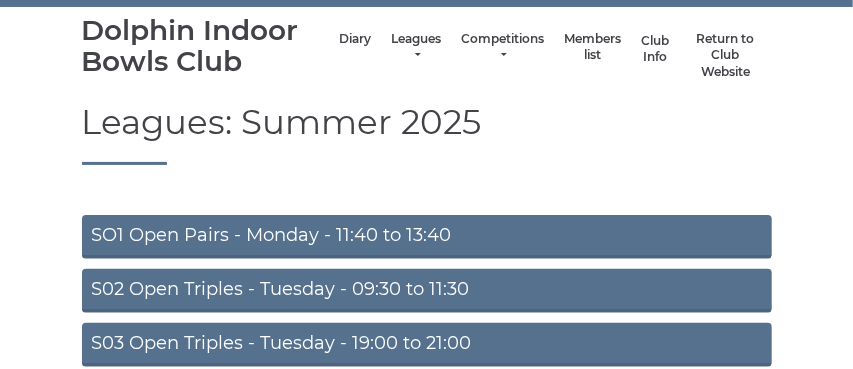 click on "Club Info" at bounding box center [655, 49] 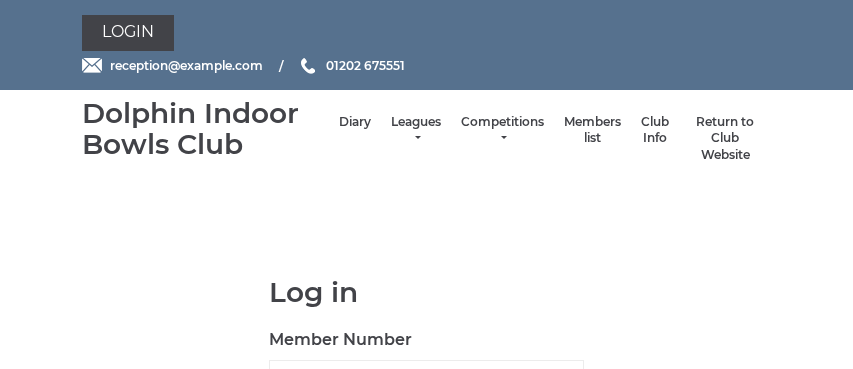 scroll, scrollTop: 0, scrollLeft: 0, axis: both 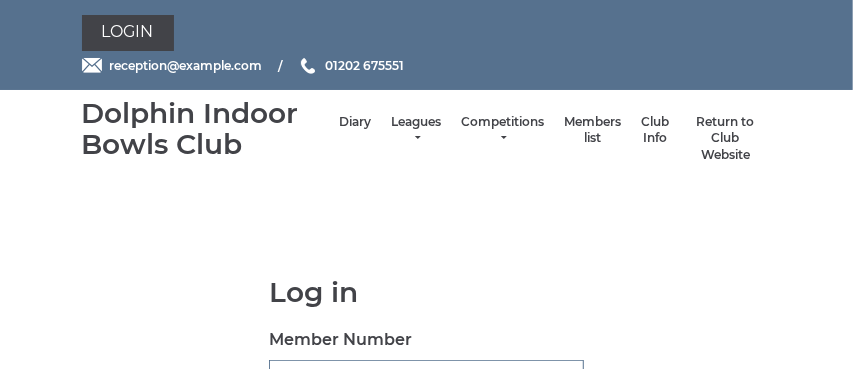 type on "2235" 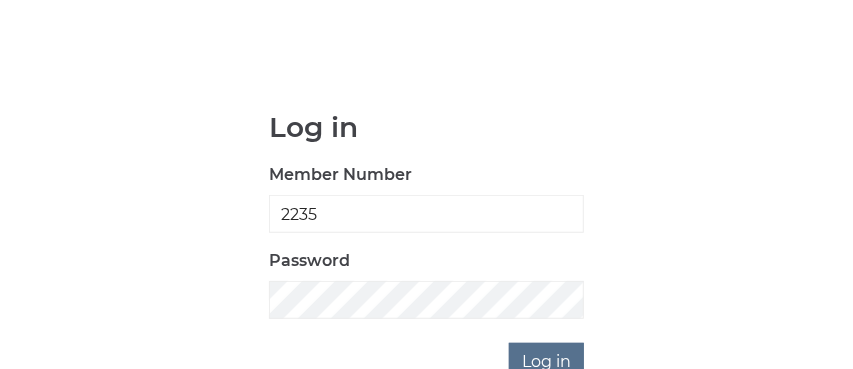 scroll, scrollTop: 223, scrollLeft: 0, axis: vertical 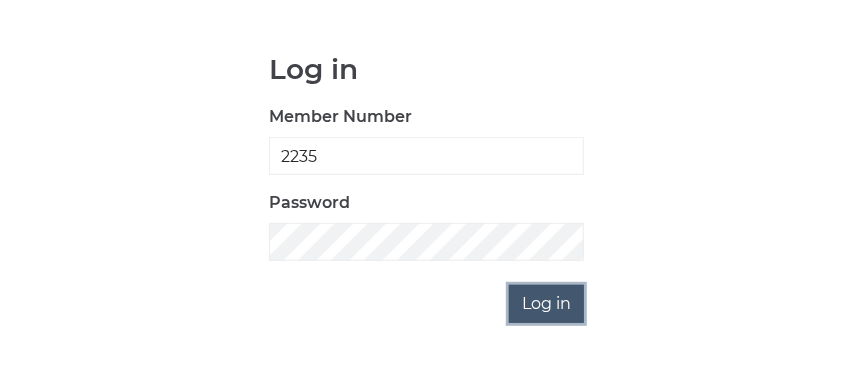 click on "Log in" at bounding box center [546, 304] 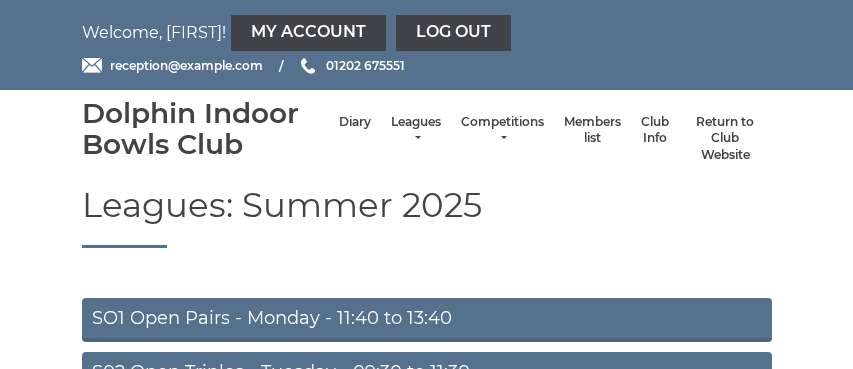 scroll, scrollTop: 0, scrollLeft: 0, axis: both 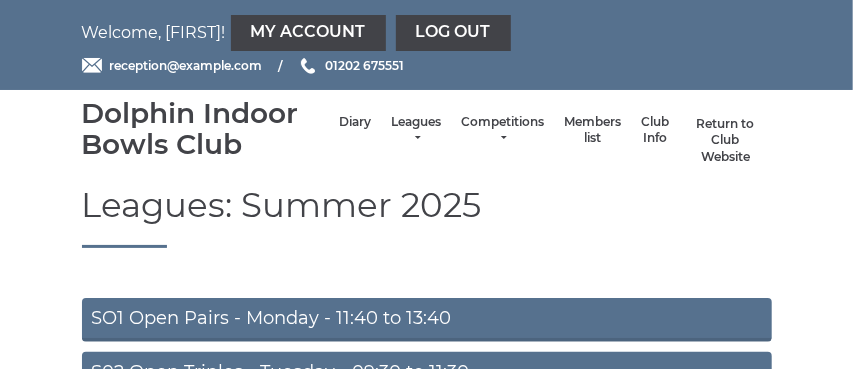 click on "Return to Club Website" at bounding box center [725, 141] 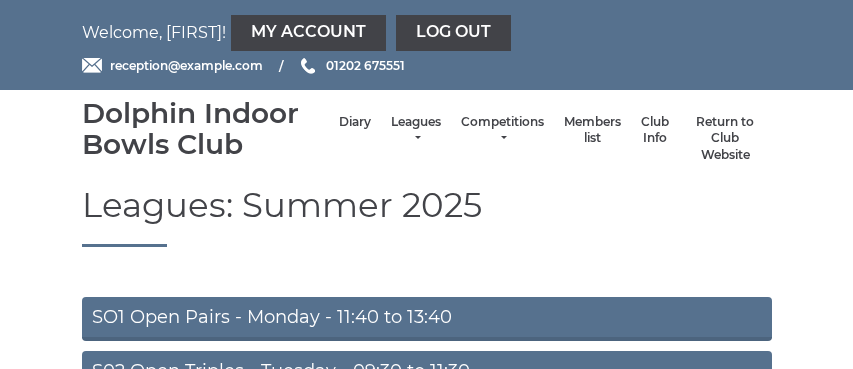 scroll, scrollTop: 0, scrollLeft: 0, axis: both 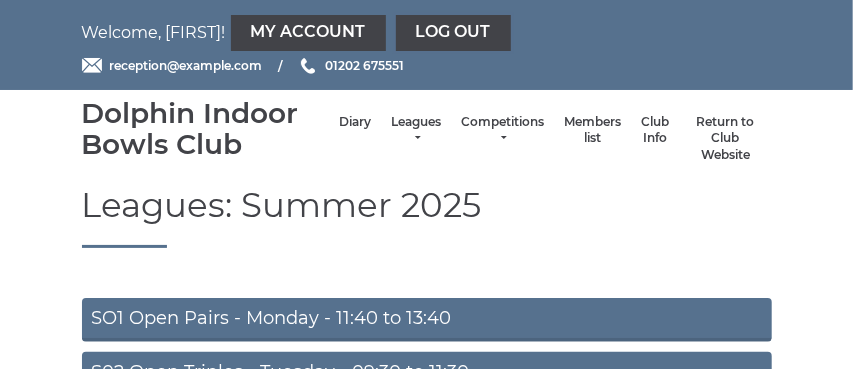 click on "Log out" at bounding box center [453, 33] 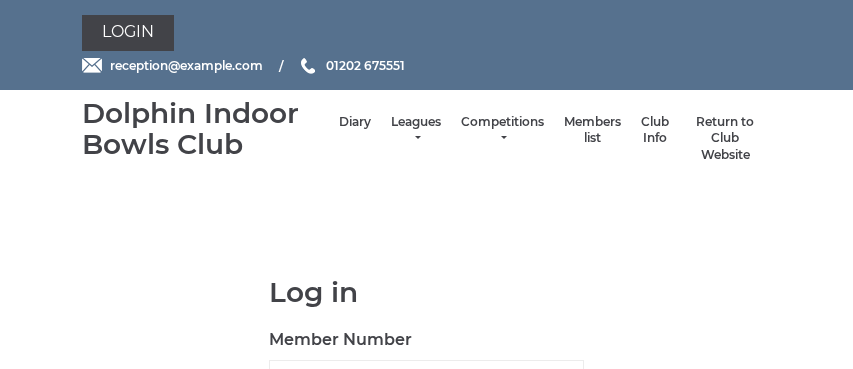 scroll, scrollTop: 0, scrollLeft: 0, axis: both 